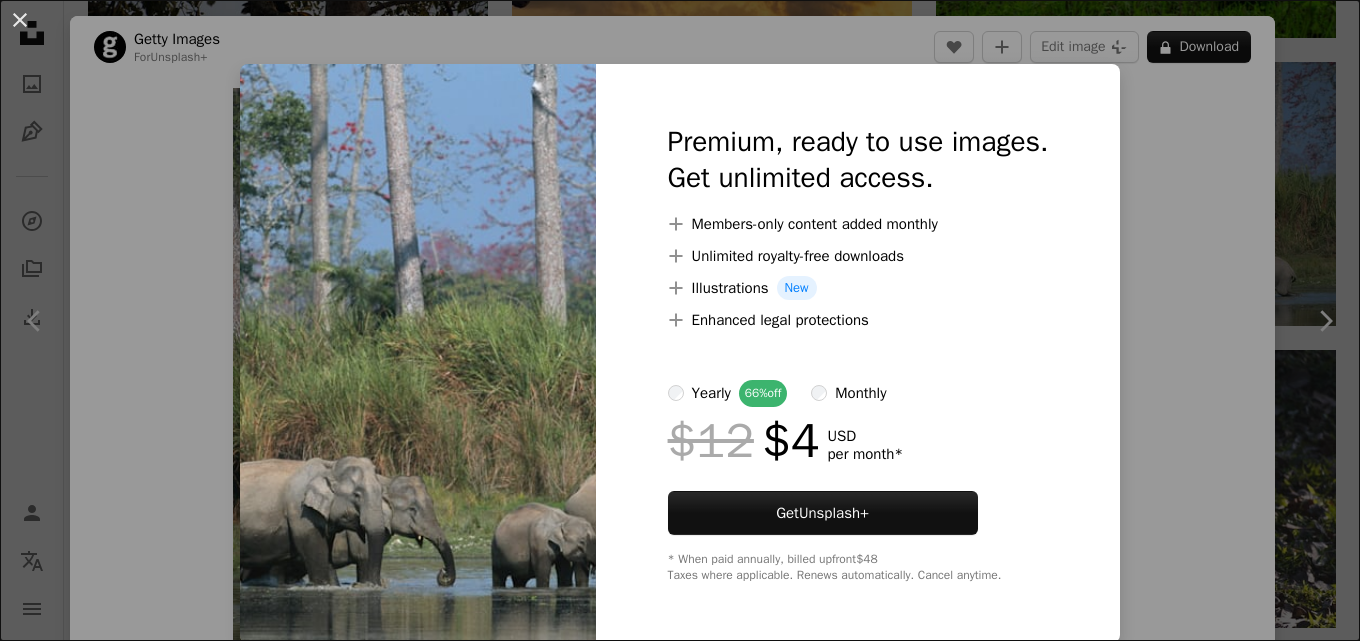 scroll, scrollTop: 4600, scrollLeft: 0, axis: vertical 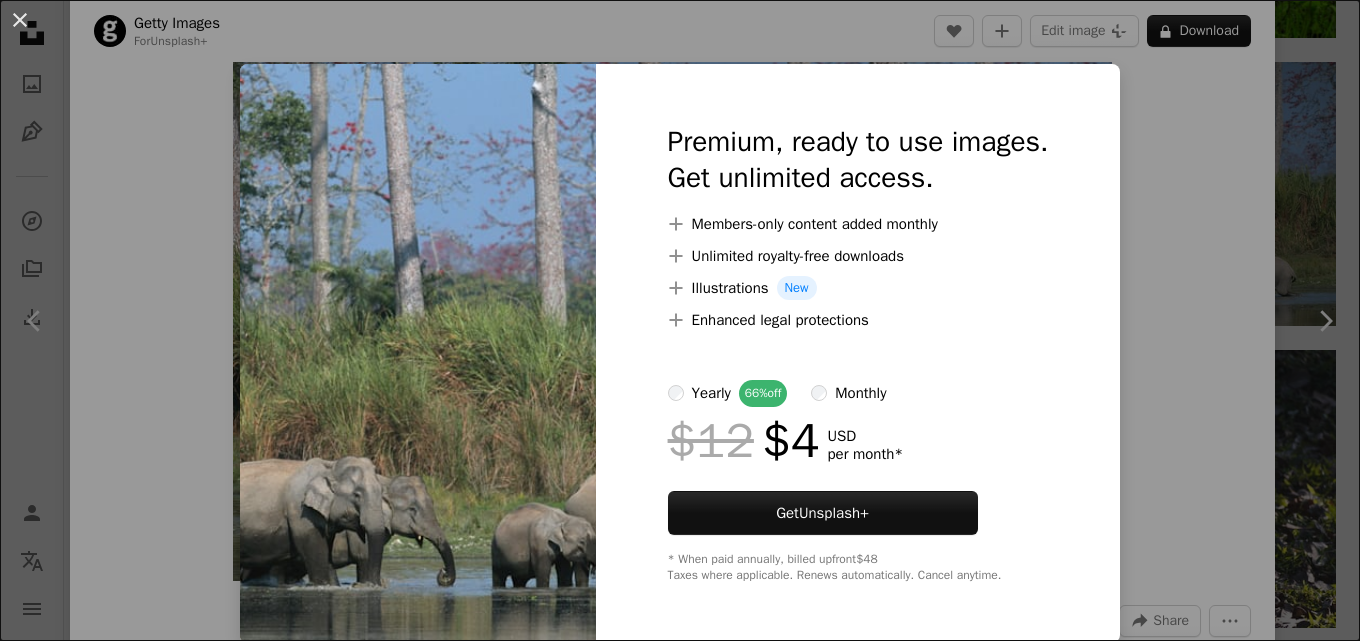 click on "An X shape Premium, ready to use images. Get unlimited access. A plus sign Members-only content added monthly A plus sign Unlimited royalty-free downloads A plus sign Illustrations  New A plus sign Enhanced legal protections yearly 66%  off monthly $12   $4 USD per month * Get  Unsplash+ * When paid annually, billed upfront  $48 Taxes where applicable. Renews automatically. Cancel anytime." at bounding box center (680, 320) 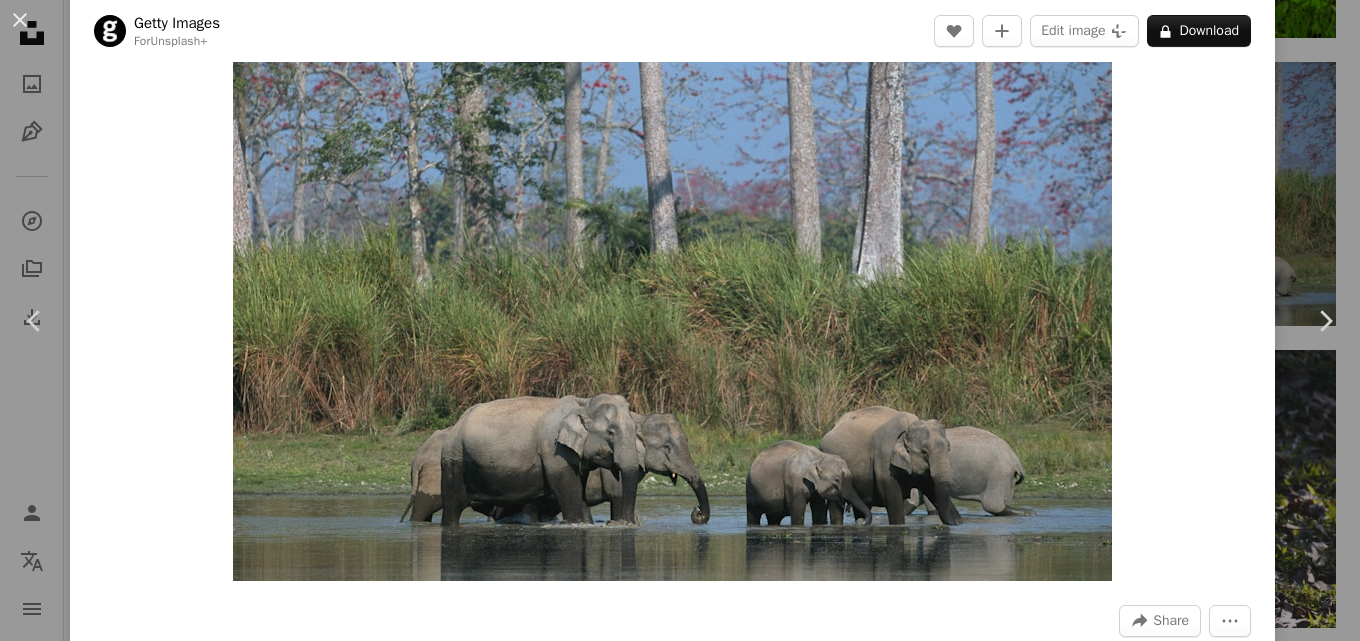 drag, startPoint x: 16, startPoint y: 17, endPoint x: 174, endPoint y: 135, distance: 197.20041 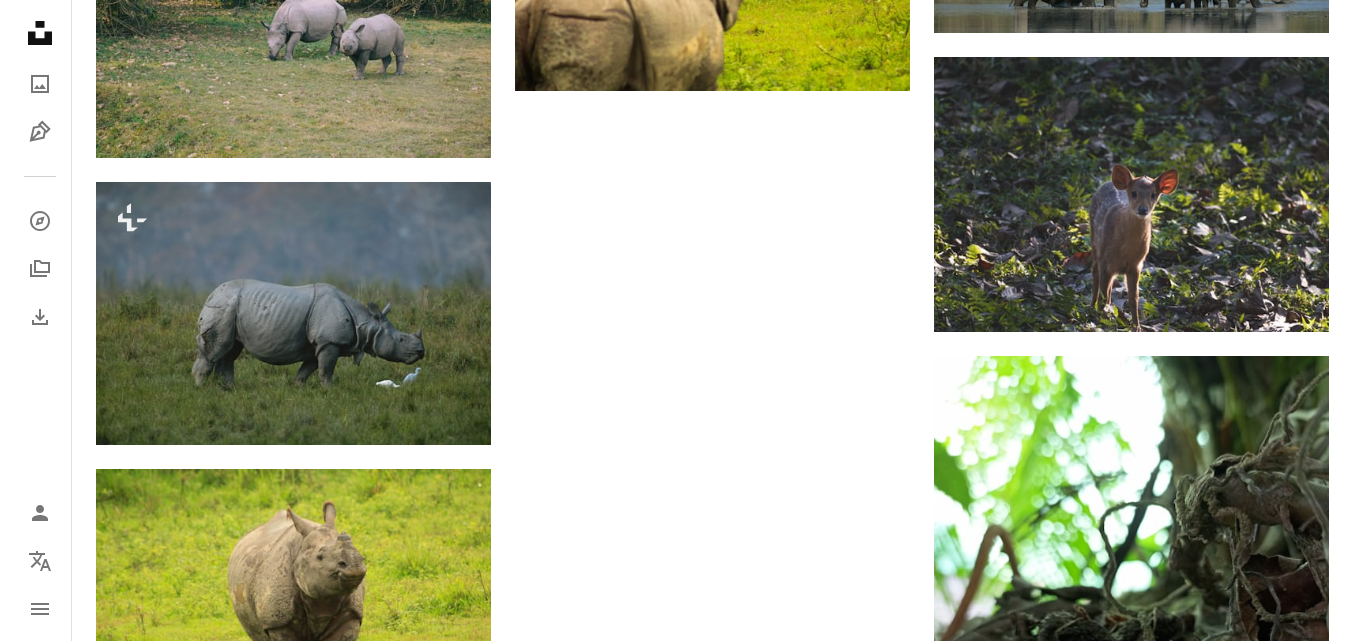 scroll, scrollTop: 4900, scrollLeft: 0, axis: vertical 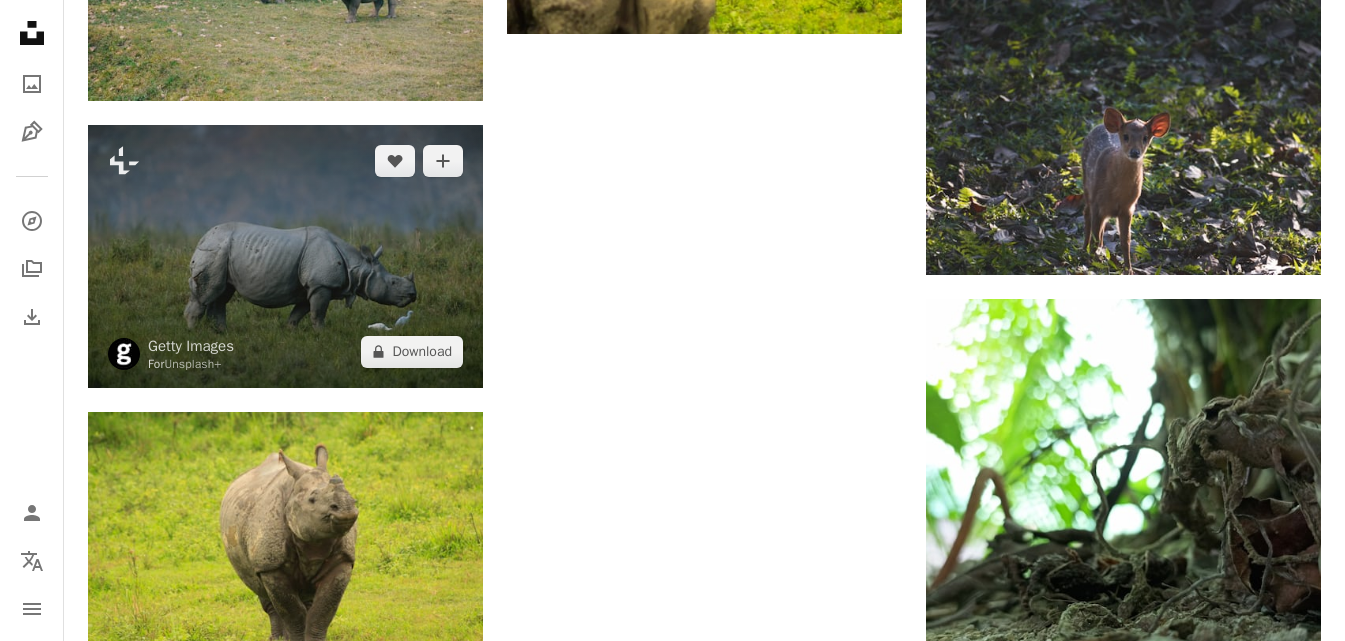 click at bounding box center [285, 256] 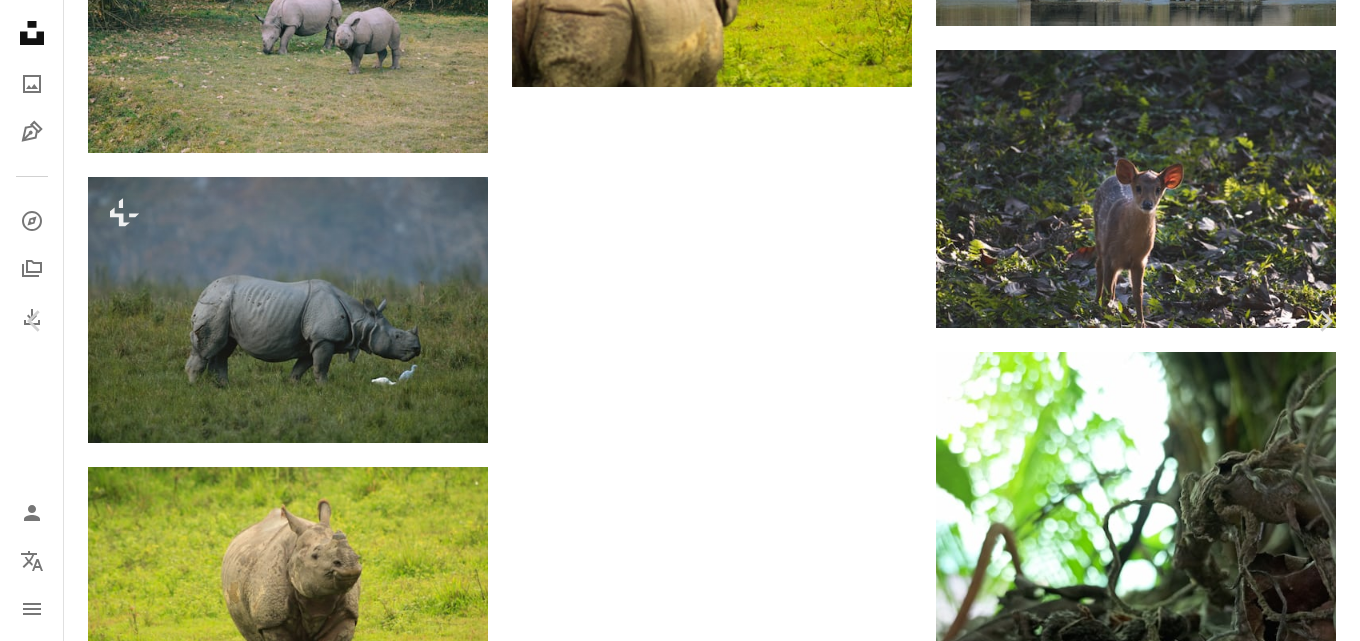 click on "An X shape" at bounding box center [20, 20] 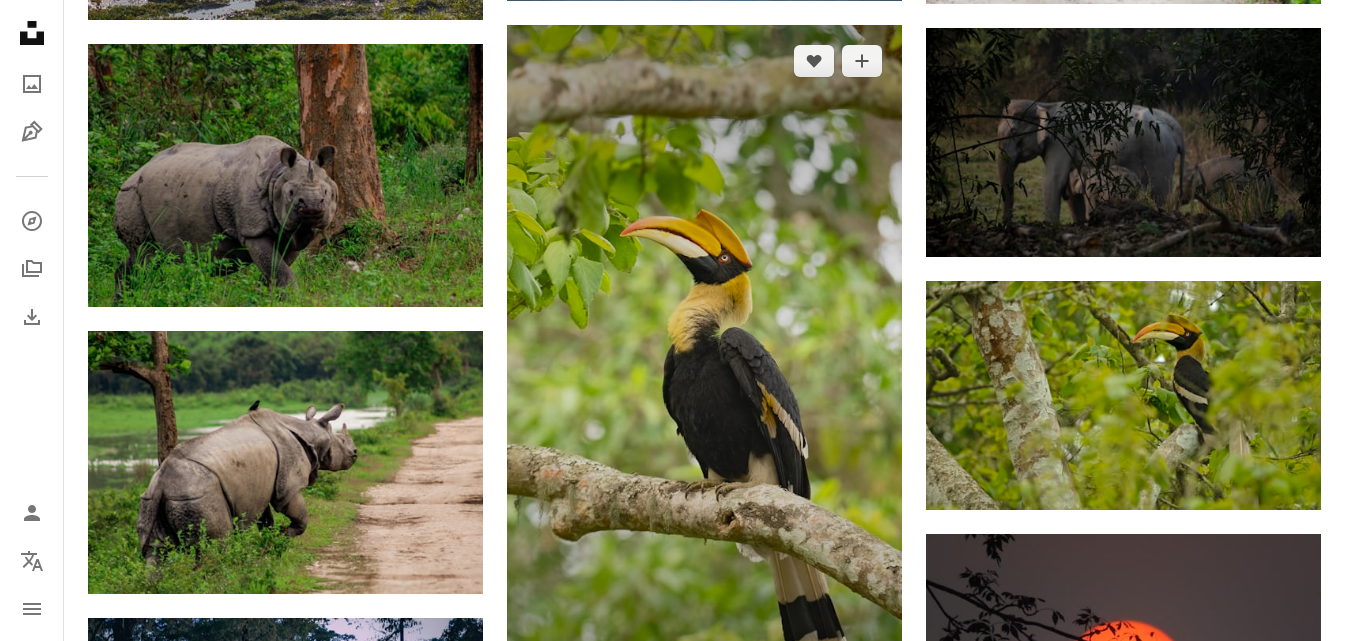 scroll, scrollTop: 2400, scrollLeft: 0, axis: vertical 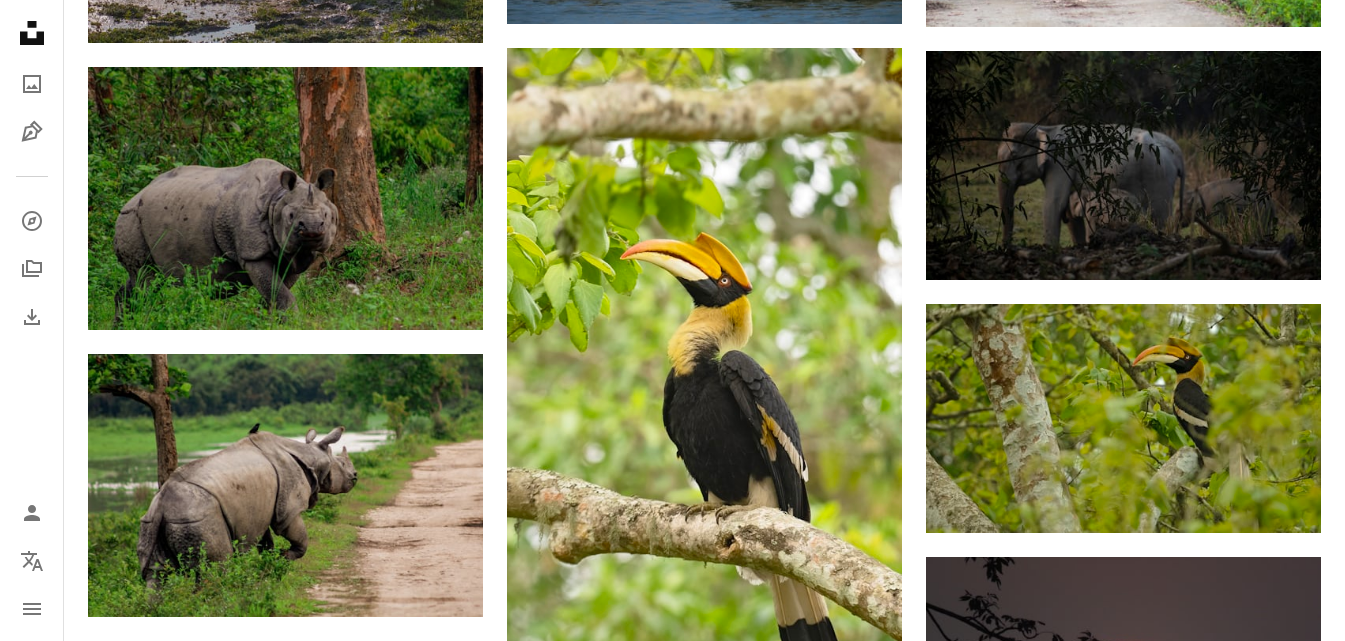 click on "[FIRST] [LAST] Available for hire A checkmark inside of a circle Arrow pointing down A heart A plus sign [FIRST] [LAST] Available for hire A checkmark inside of a circle Arrow pointing down A heart A plus sign [FIRST] [LAST] Arrow pointing down A heart A plus sign [FIRST] [LAST] Arrow pointing down A heart A plus sign [FIRST] [LAST] Available for hire A checkmark inside of a circle Arrow pointing down A heart A plus sign [FIRST] [LAST] Available for hire A checkmark inside of a circle Arrow pointing down A heart A plus sign [FIRST] [LAST] Available for hire A checkmark inside of a circle Arrow pointing down A heart A plus sign [FIRST] [LAST] Arrow pointing down Plus sign for Unsplash+ A heart A plus sign Getty Images For Unsplash+ A lock Download –– ––– ––– –– ––– – – ––– –– –– –––– –– A heart" at bounding box center (704, 2138) 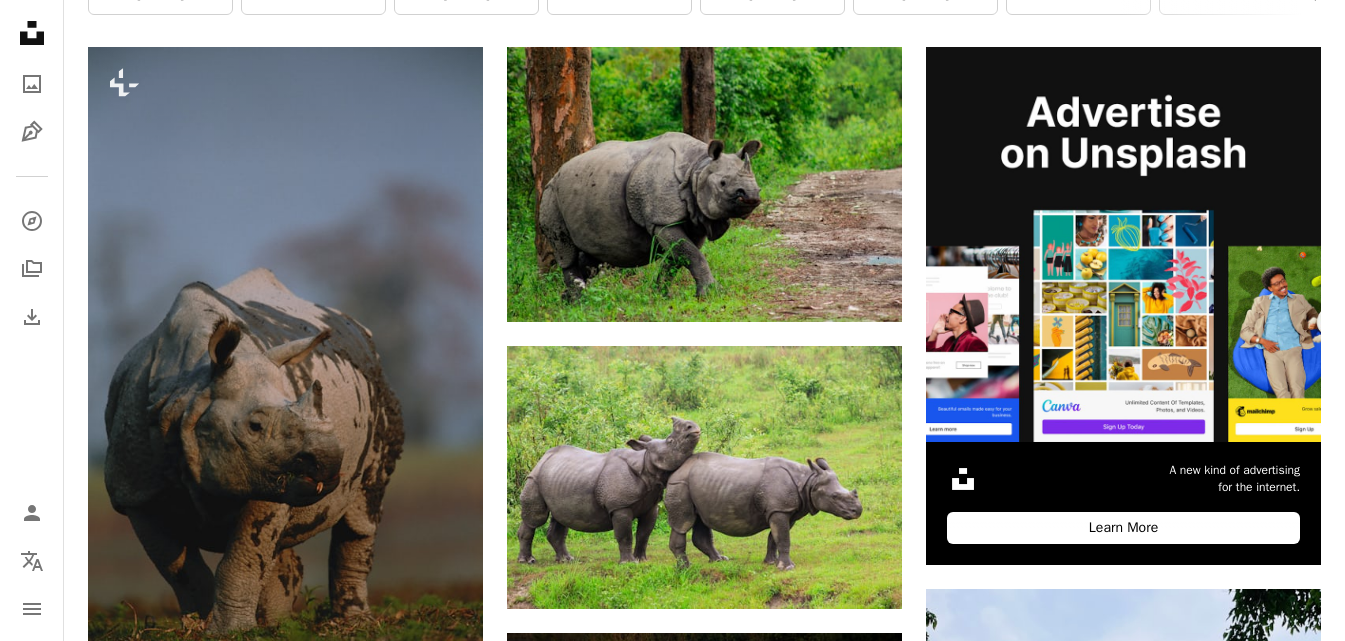 scroll, scrollTop: 300, scrollLeft: 0, axis: vertical 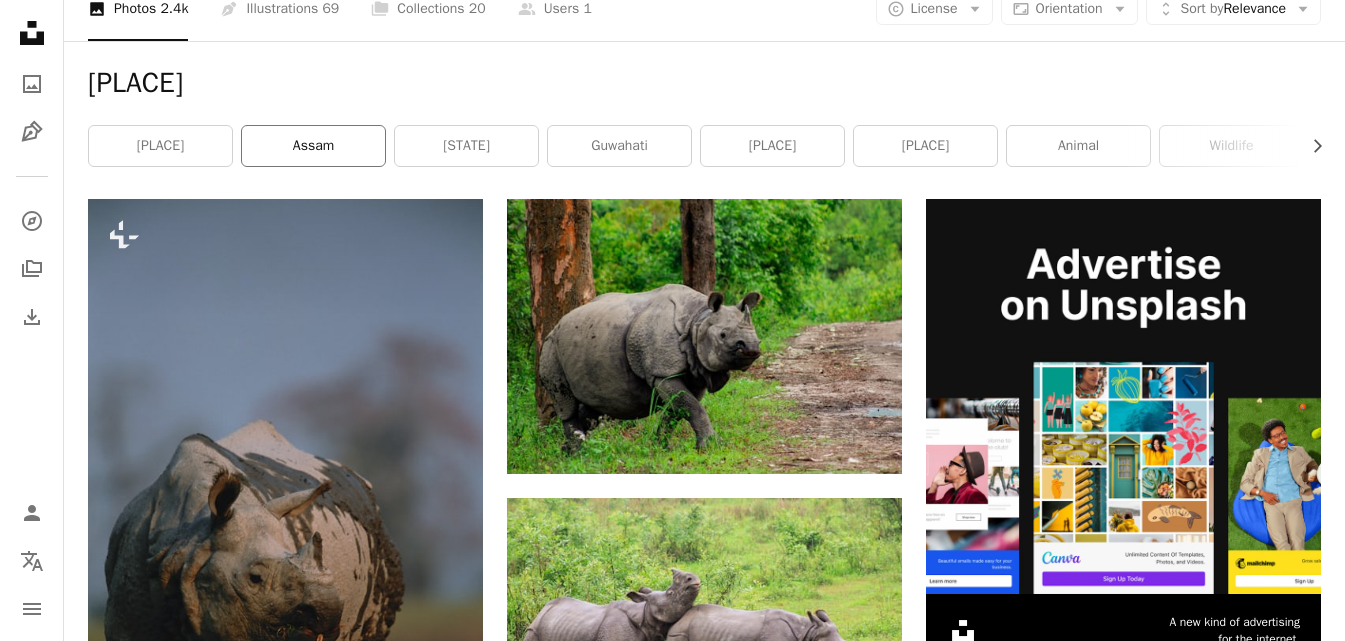 click on "assam" at bounding box center [313, 146] 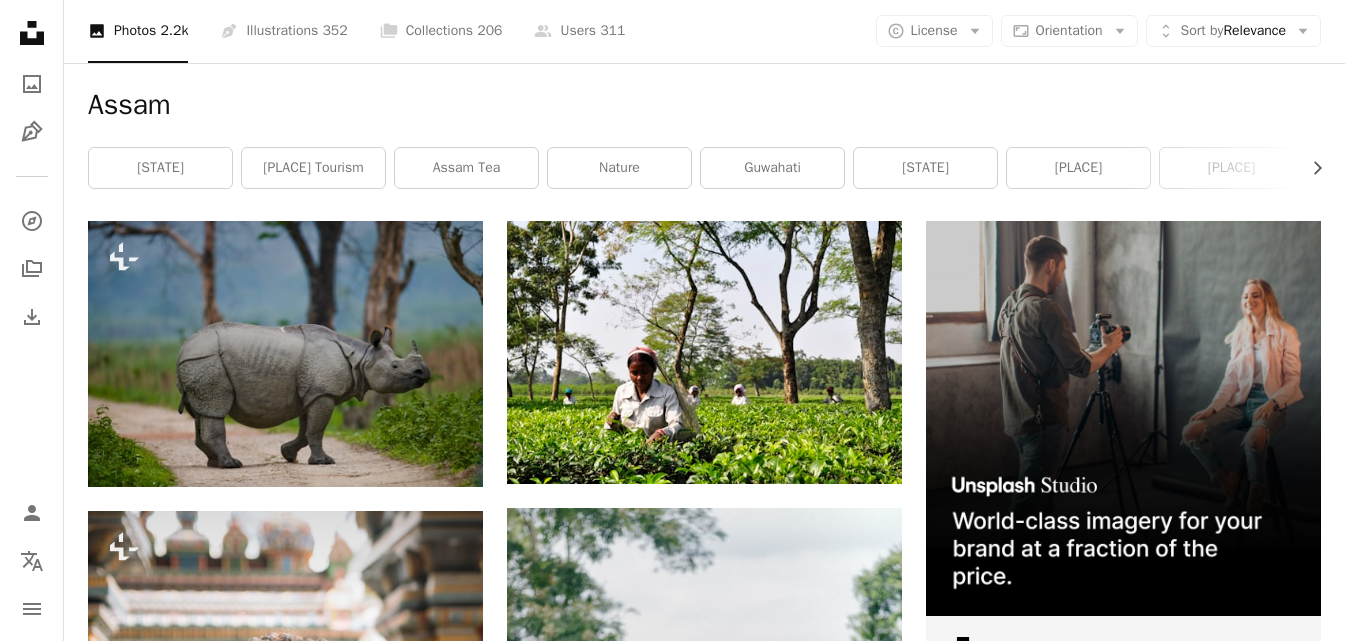 scroll, scrollTop: 300, scrollLeft: 0, axis: vertical 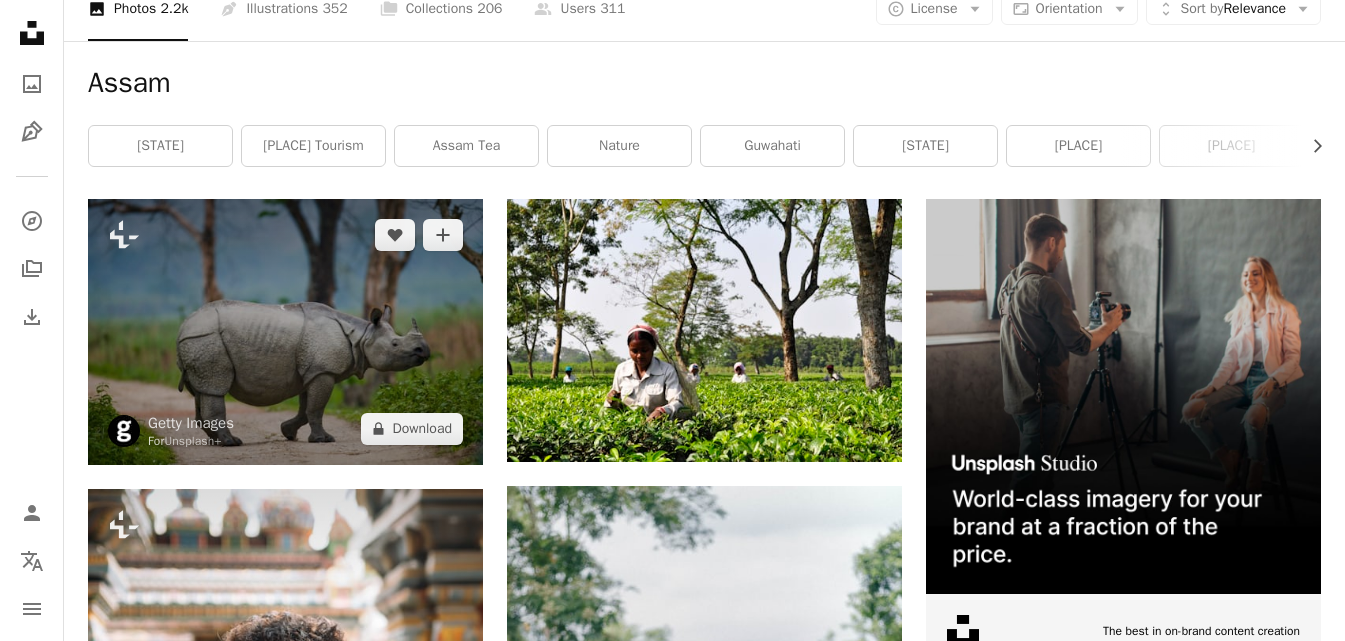 click at bounding box center (285, 331) 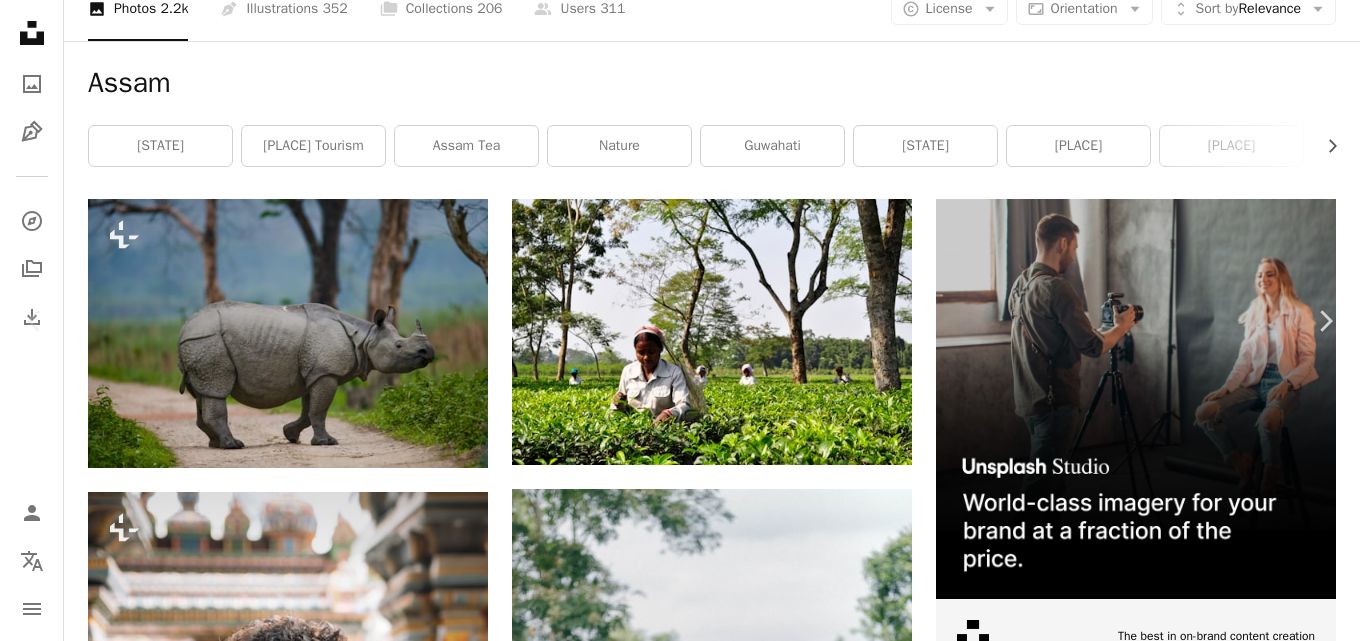 click on "An X shape" at bounding box center [20, 20] 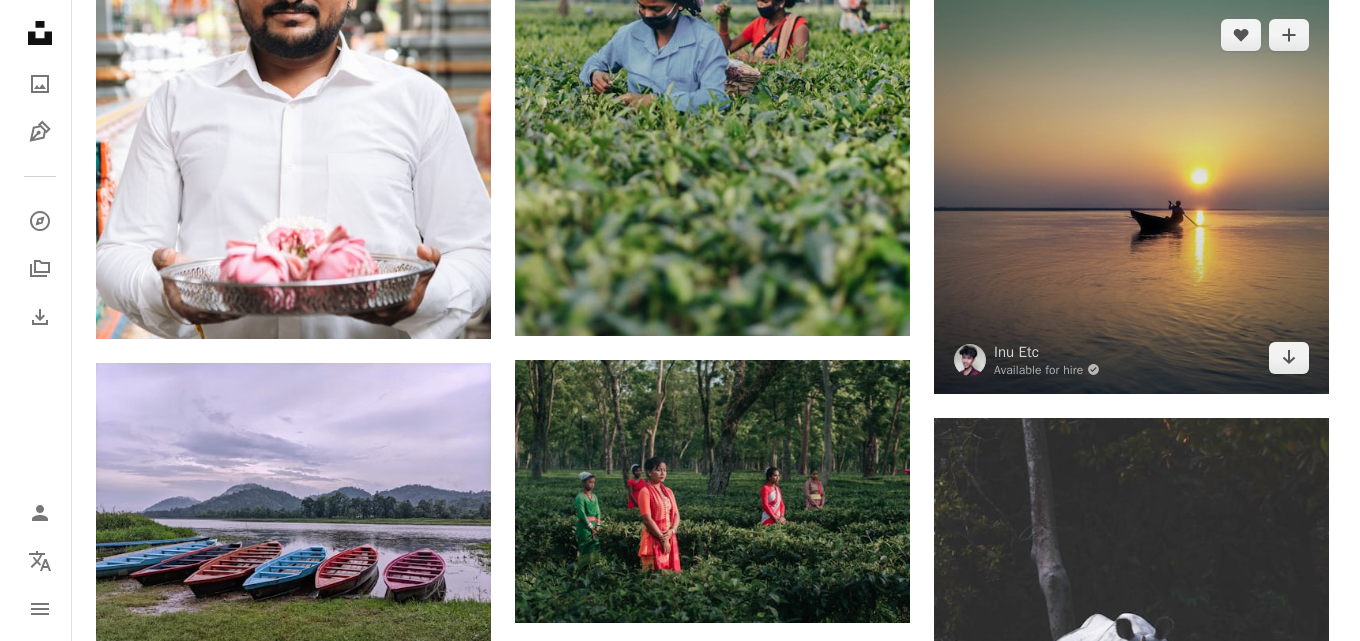 scroll, scrollTop: 1000, scrollLeft: 0, axis: vertical 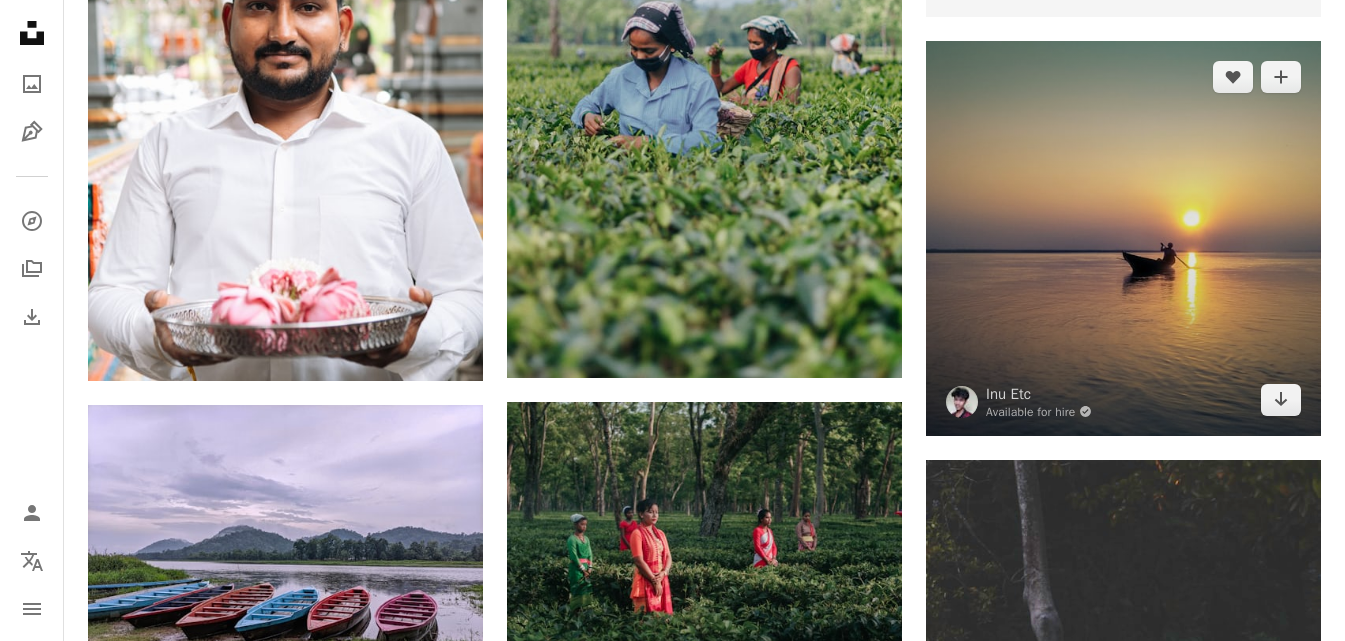 click at bounding box center [1123, 238] 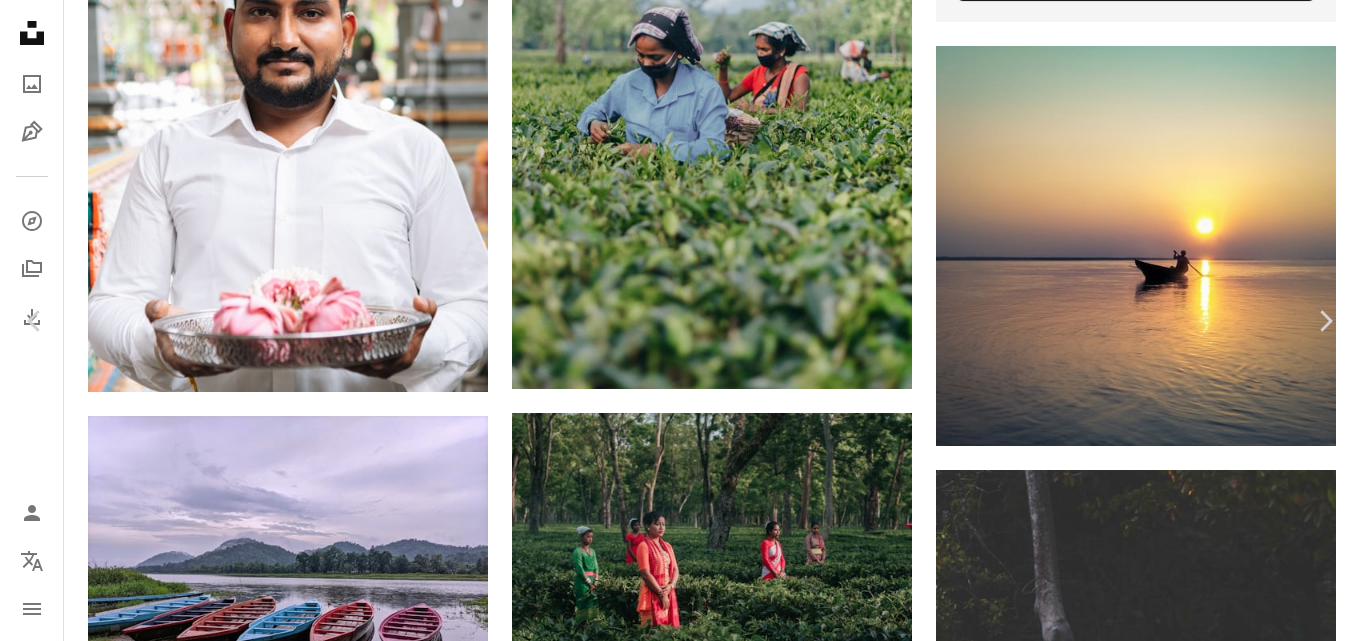 click on "Download free" at bounding box center [1161, 3588] 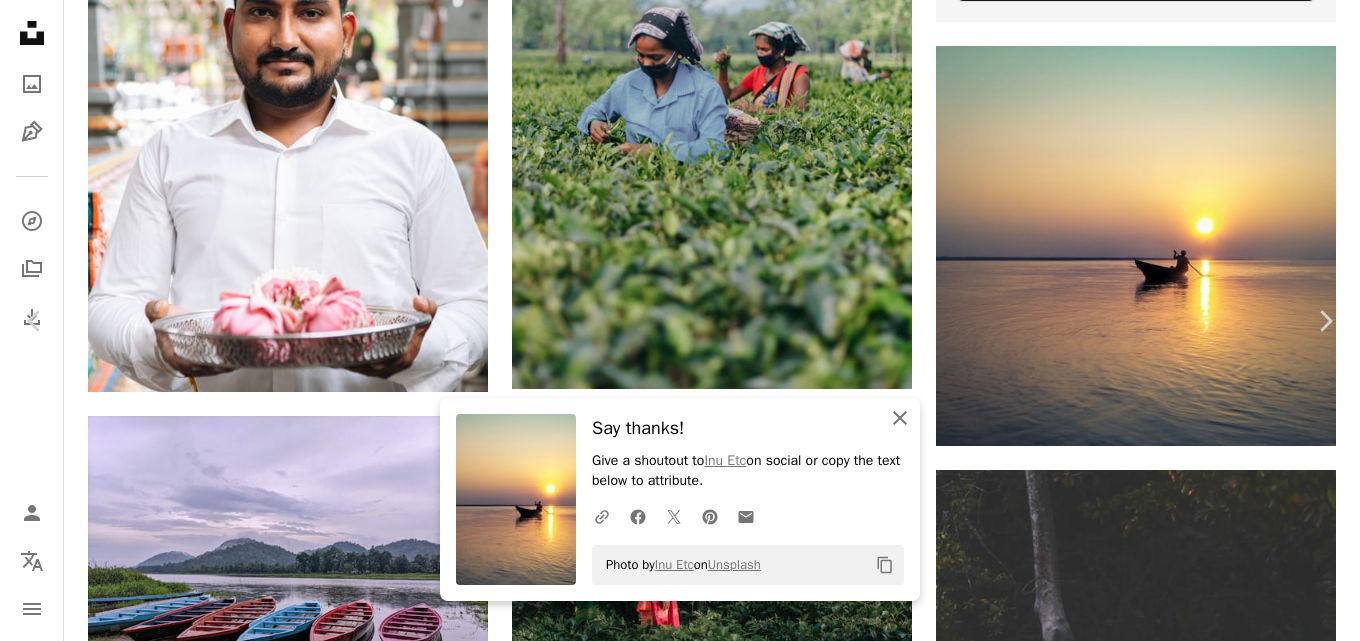 click 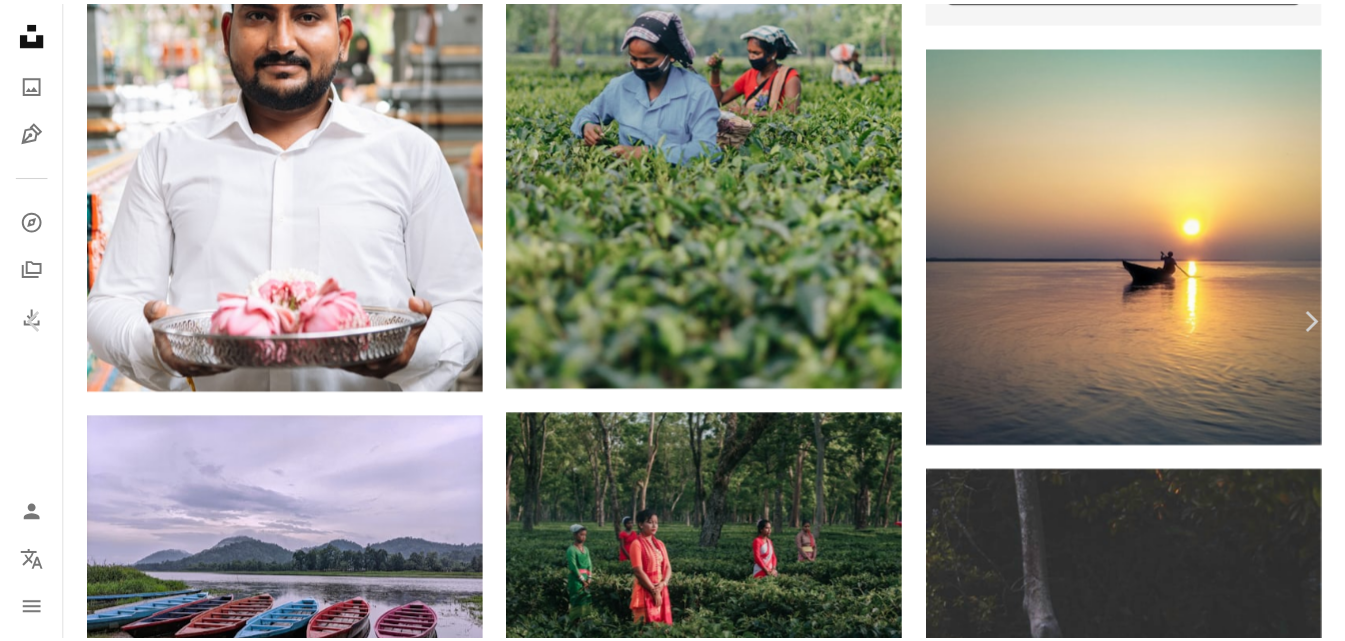 scroll, scrollTop: 0, scrollLeft: 0, axis: both 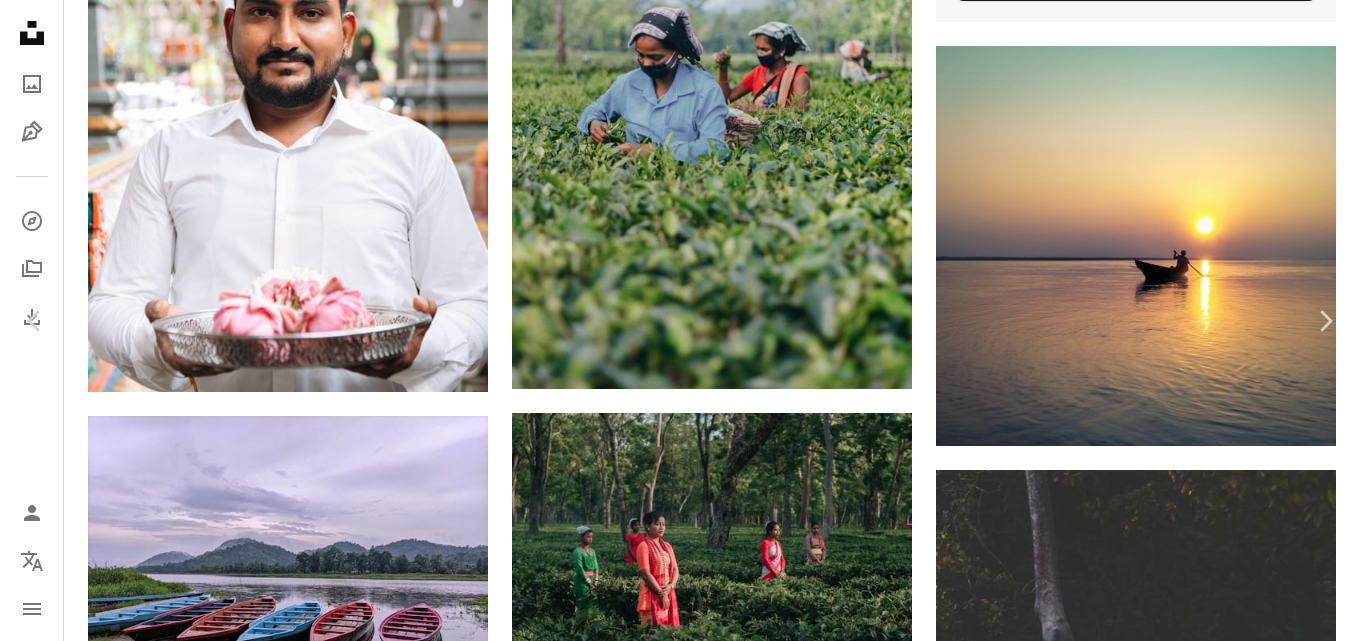 click on "An X shape" at bounding box center (20, 20) 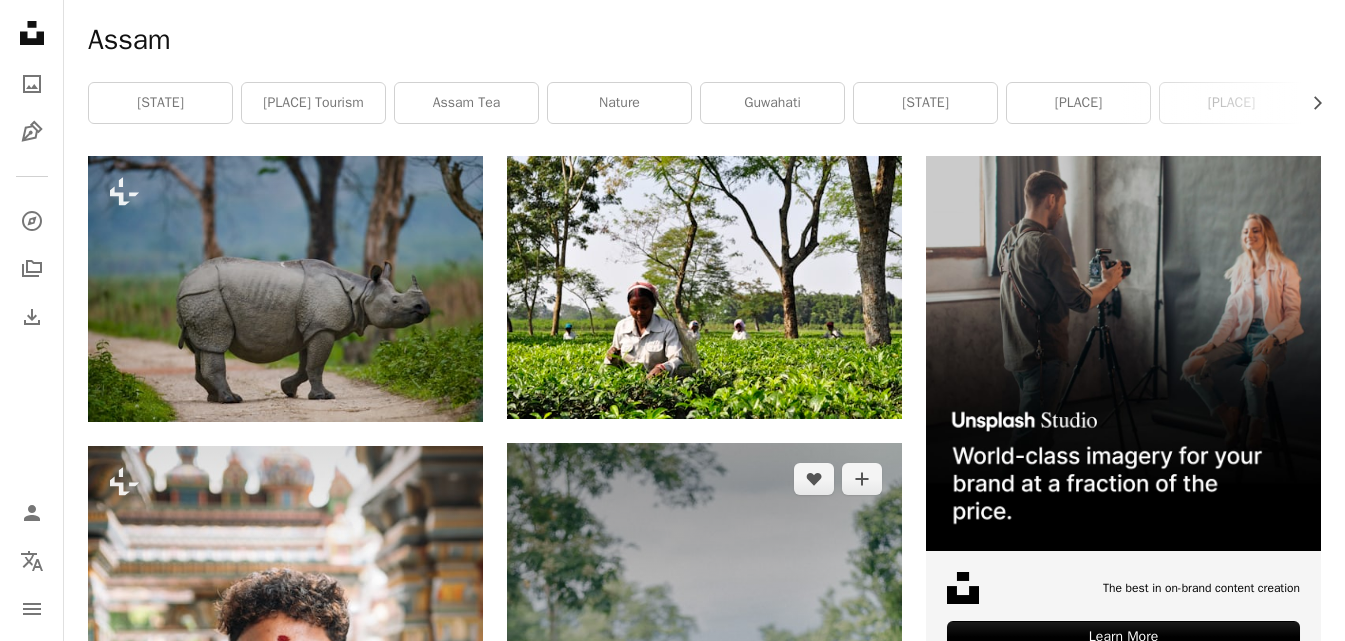 scroll, scrollTop: 300, scrollLeft: 0, axis: vertical 